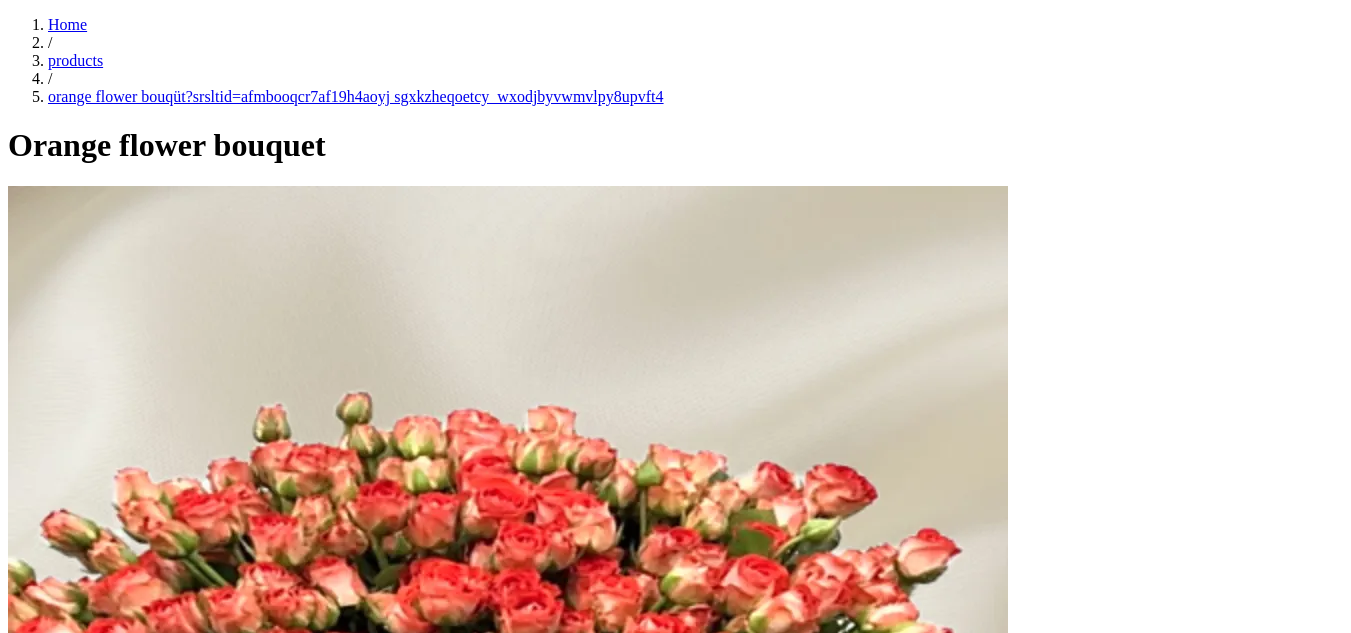 scroll, scrollTop: 0, scrollLeft: 0, axis: both 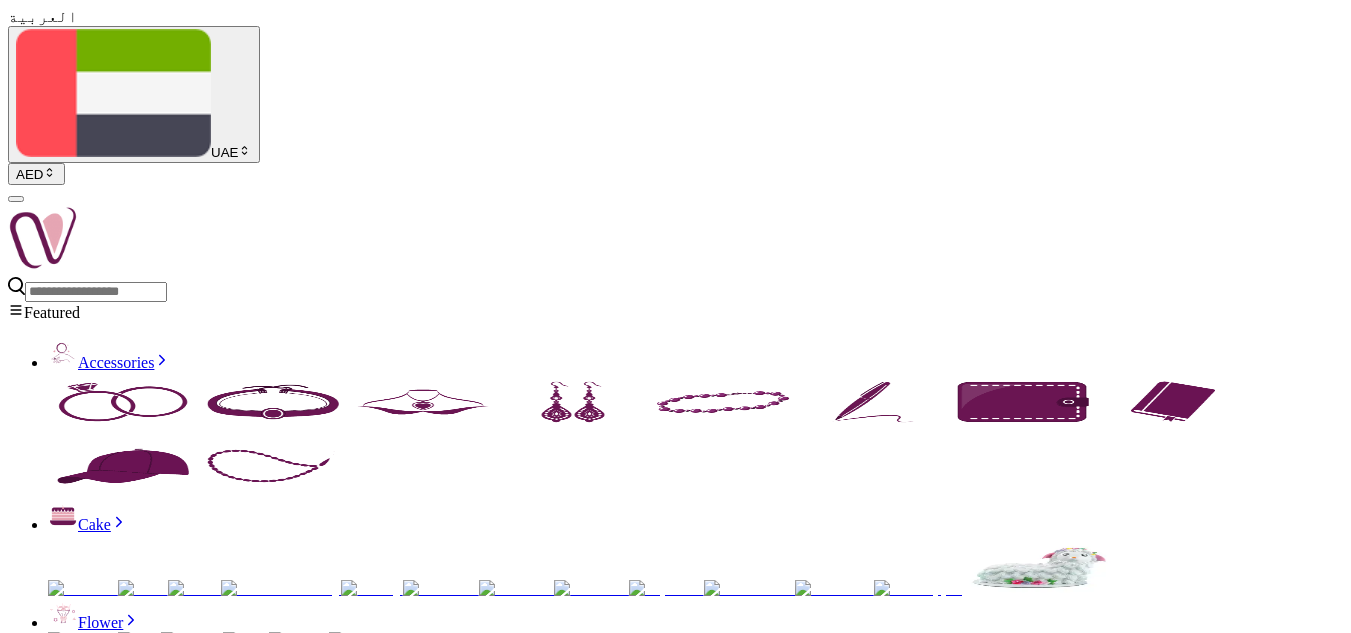 click on "Bless 17 Flower Bouquet" at bounding box center (675, 4592) 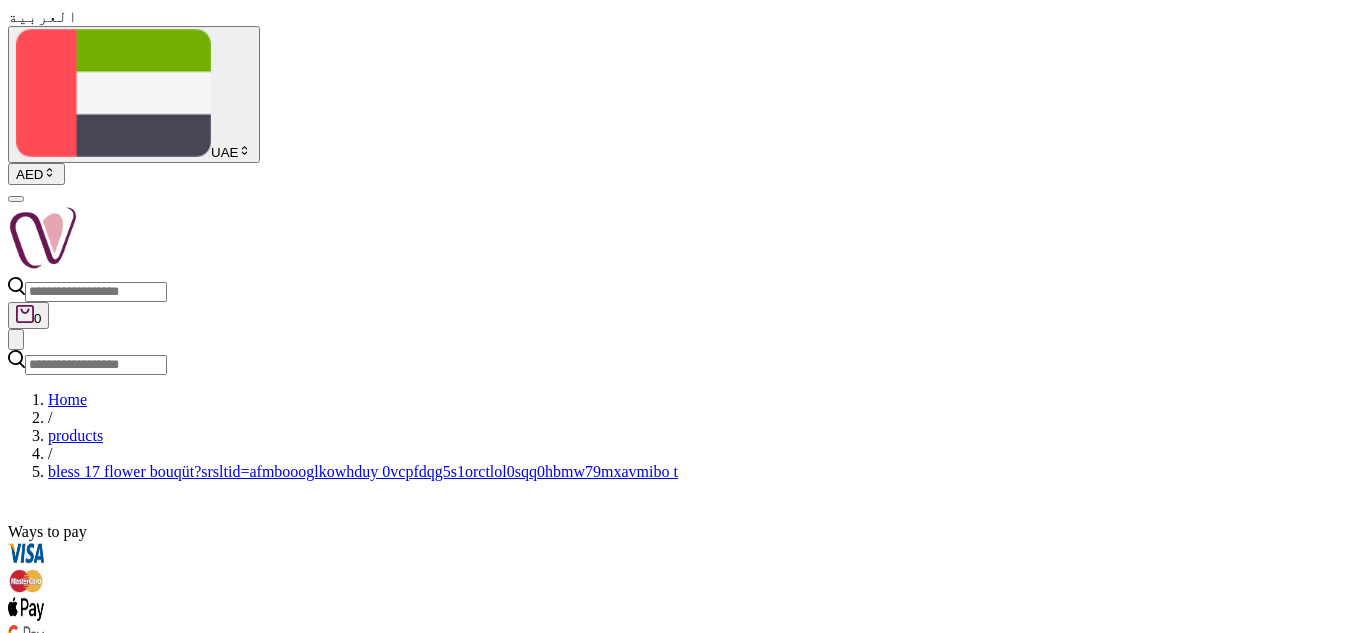 scroll, scrollTop: 0, scrollLeft: 0, axis: both 